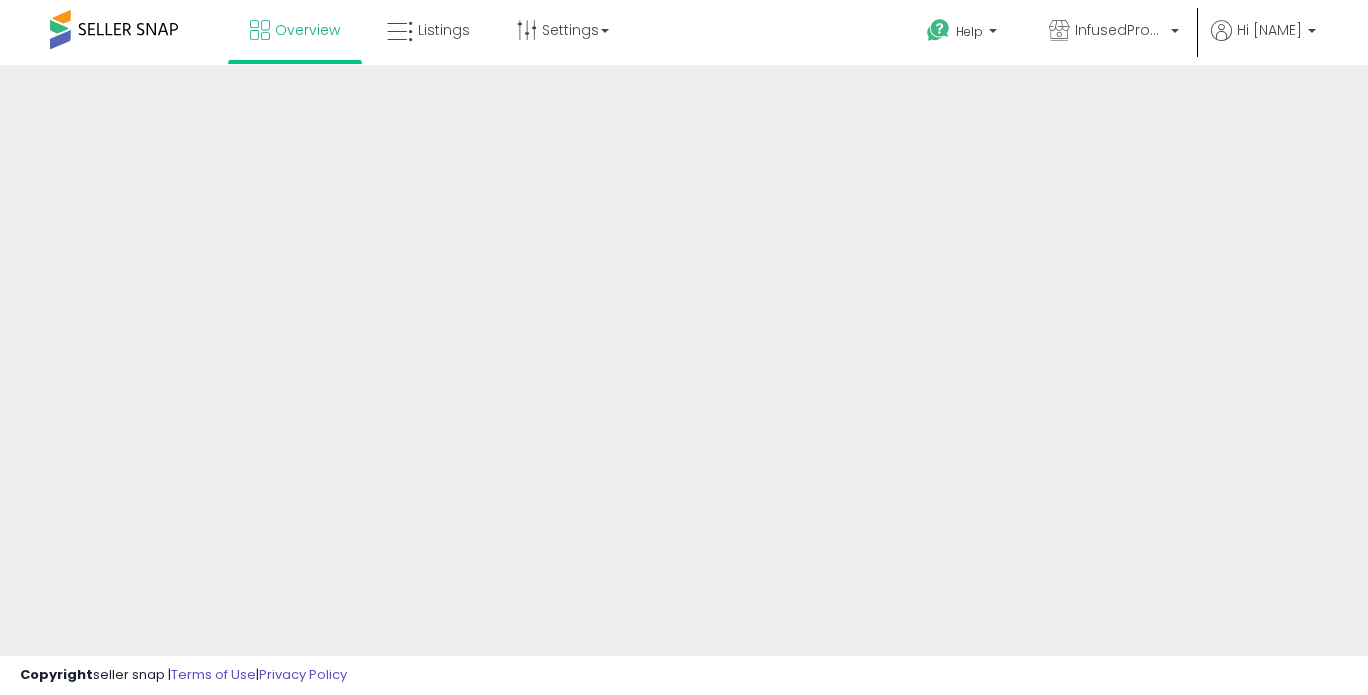 scroll, scrollTop: 0, scrollLeft: 0, axis: both 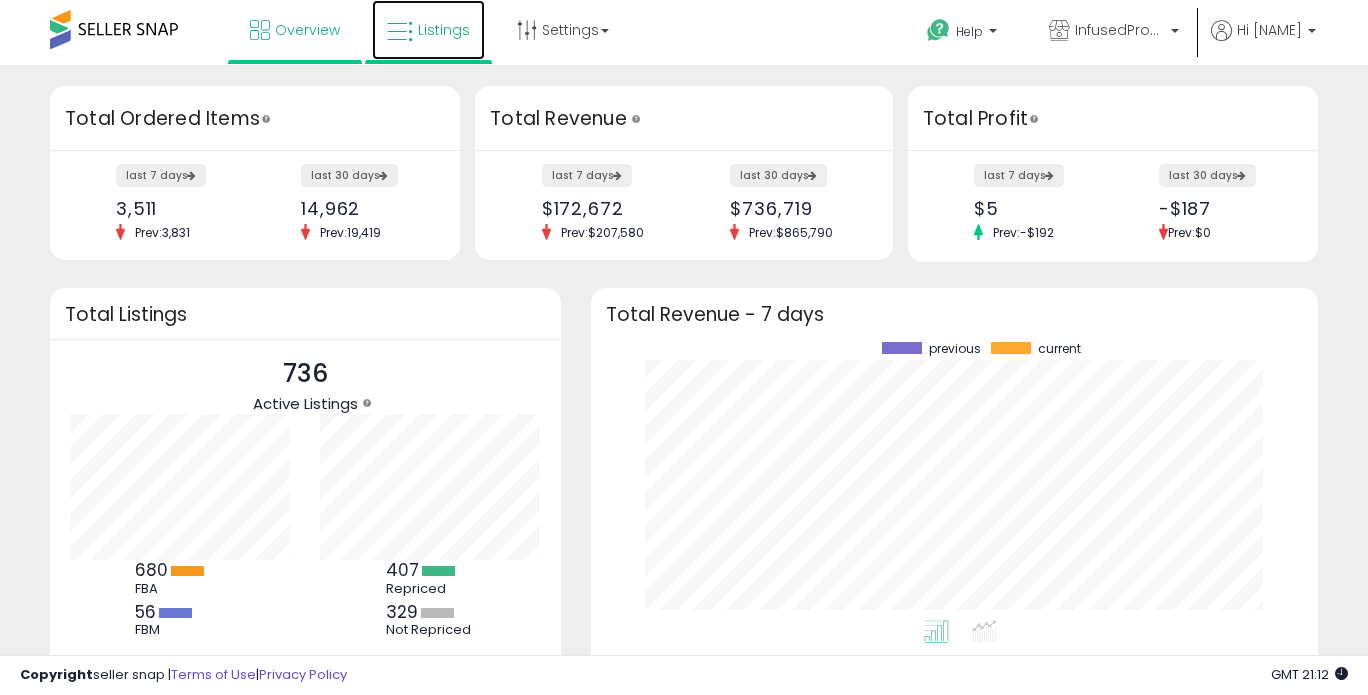 click on "Listings" at bounding box center [428, 30] 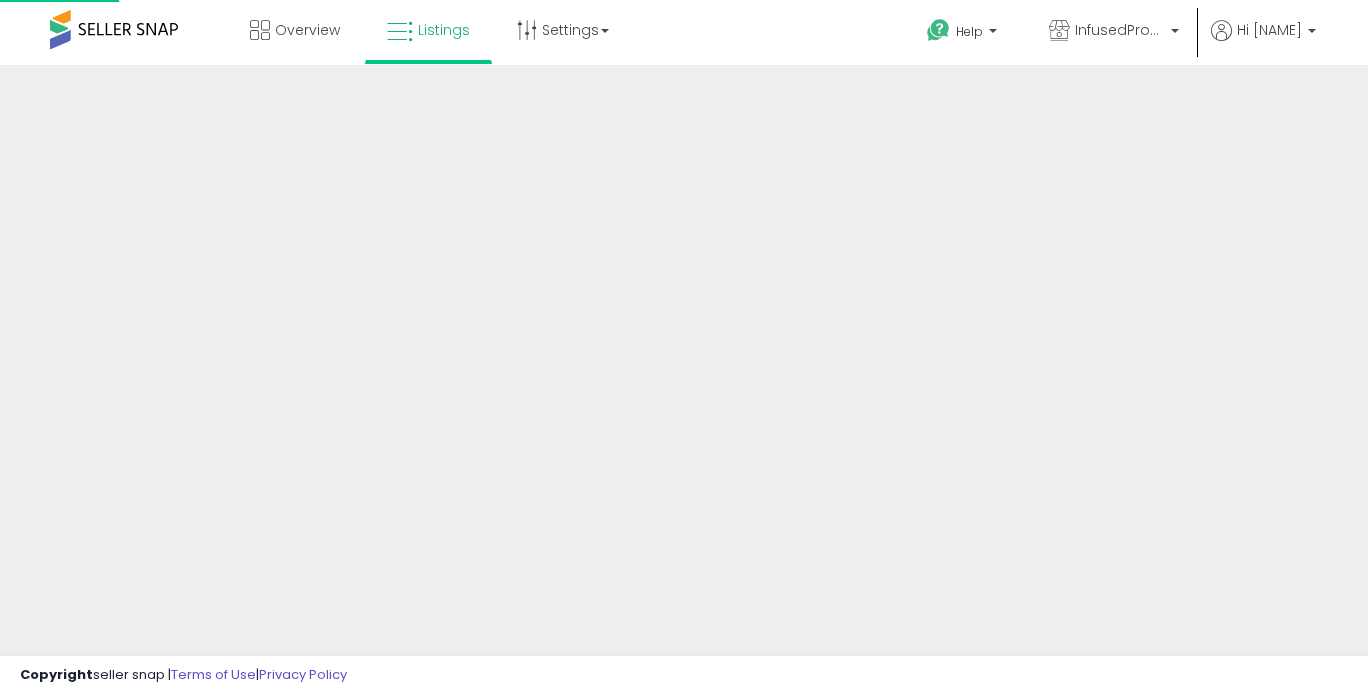 scroll, scrollTop: 0, scrollLeft: 0, axis: both 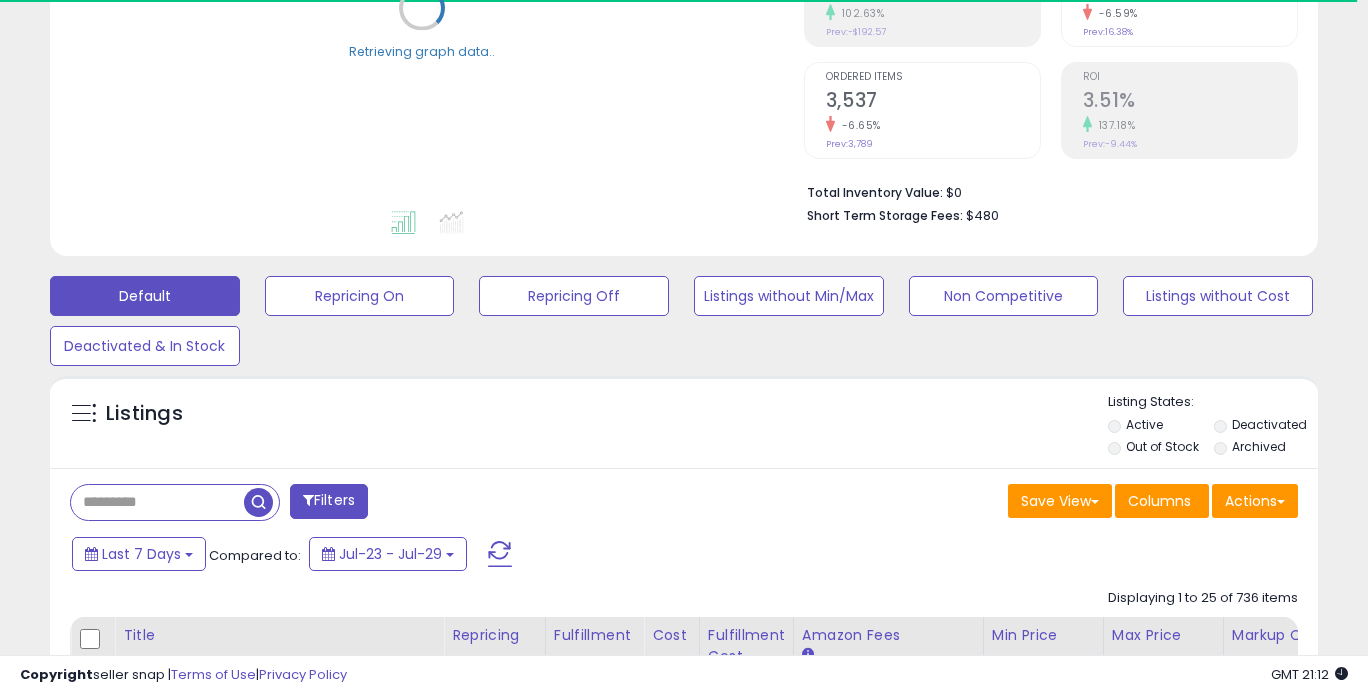 click at bounding box center [157, 502] 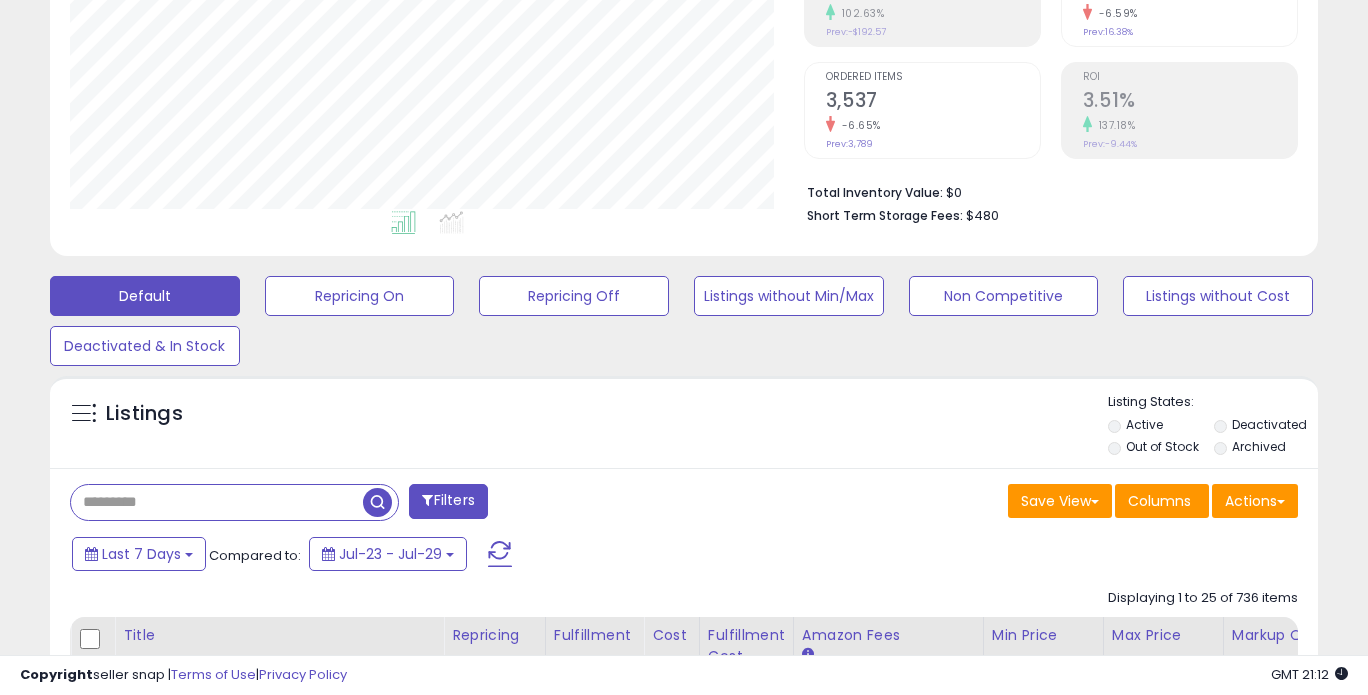 scroll, scrollTop: 999590, scrollLeft: 999266, axis: both 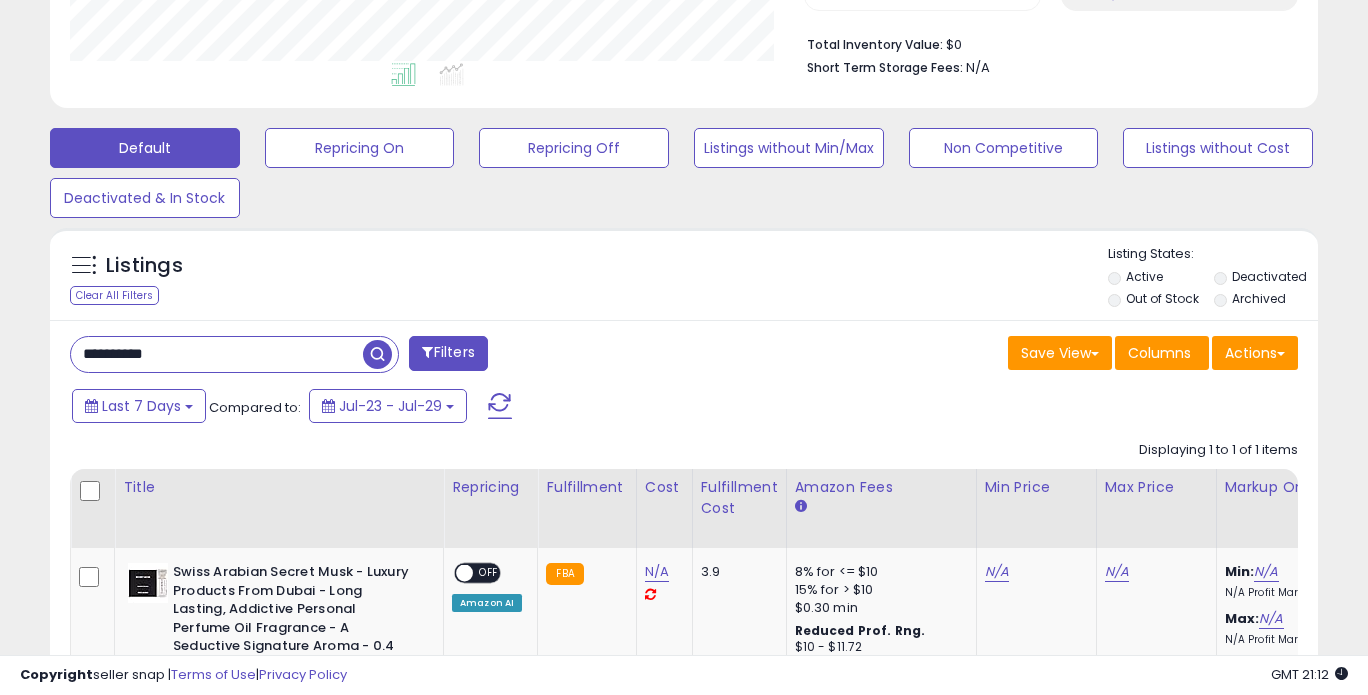 click on "**********" at bounding box center (217, 354) 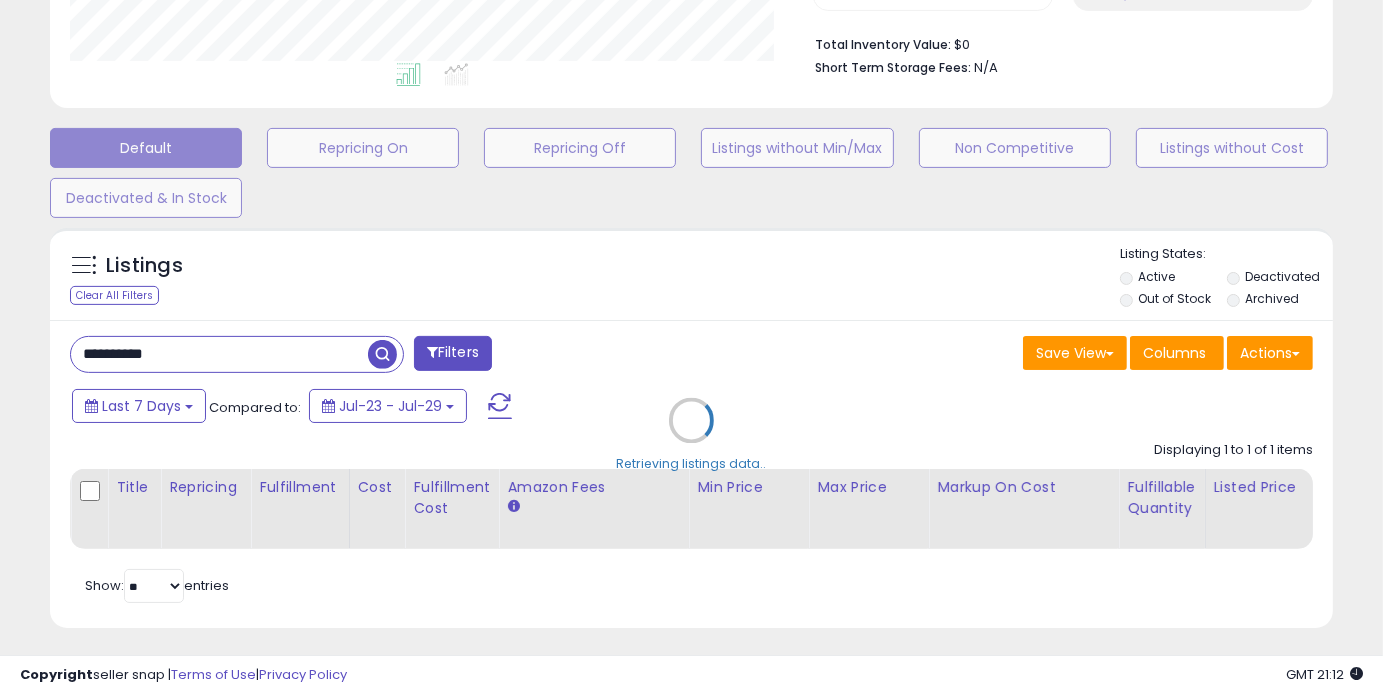 scroll, scrollTop: 999590, scrollLeft: 999257, axis: both 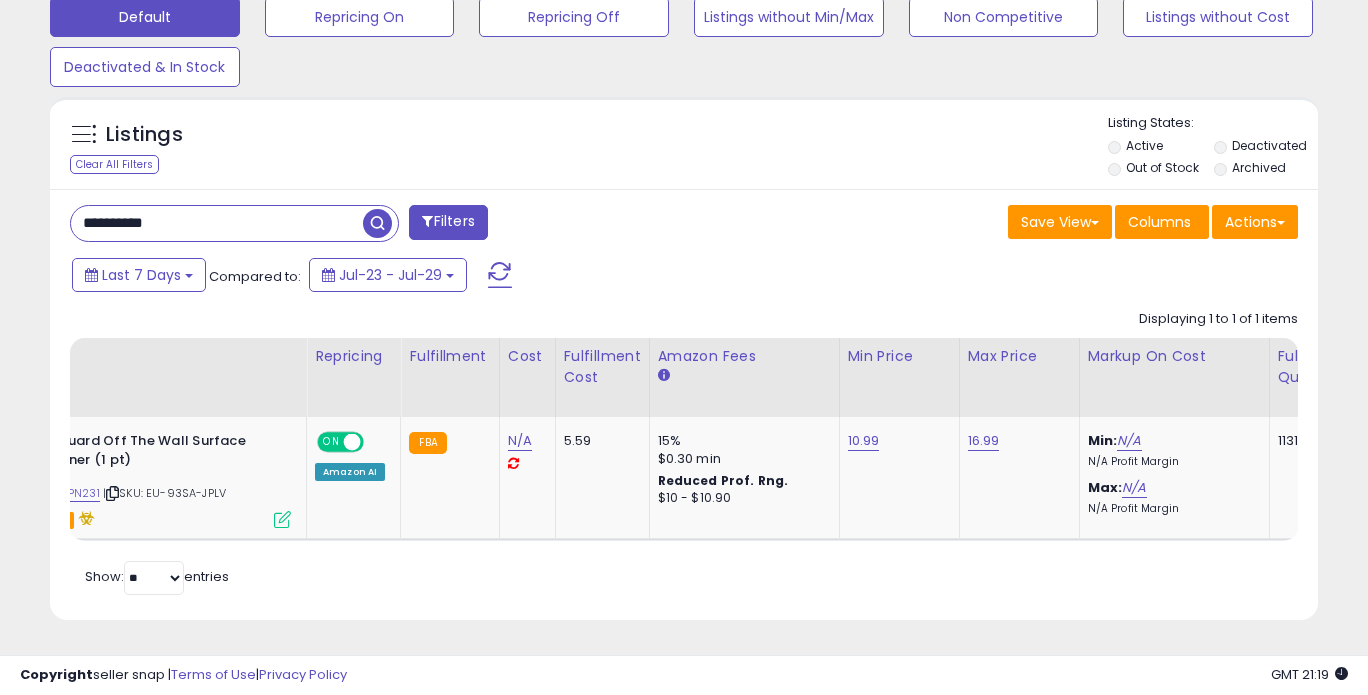click on "**********" at bounding box center [217, 223] 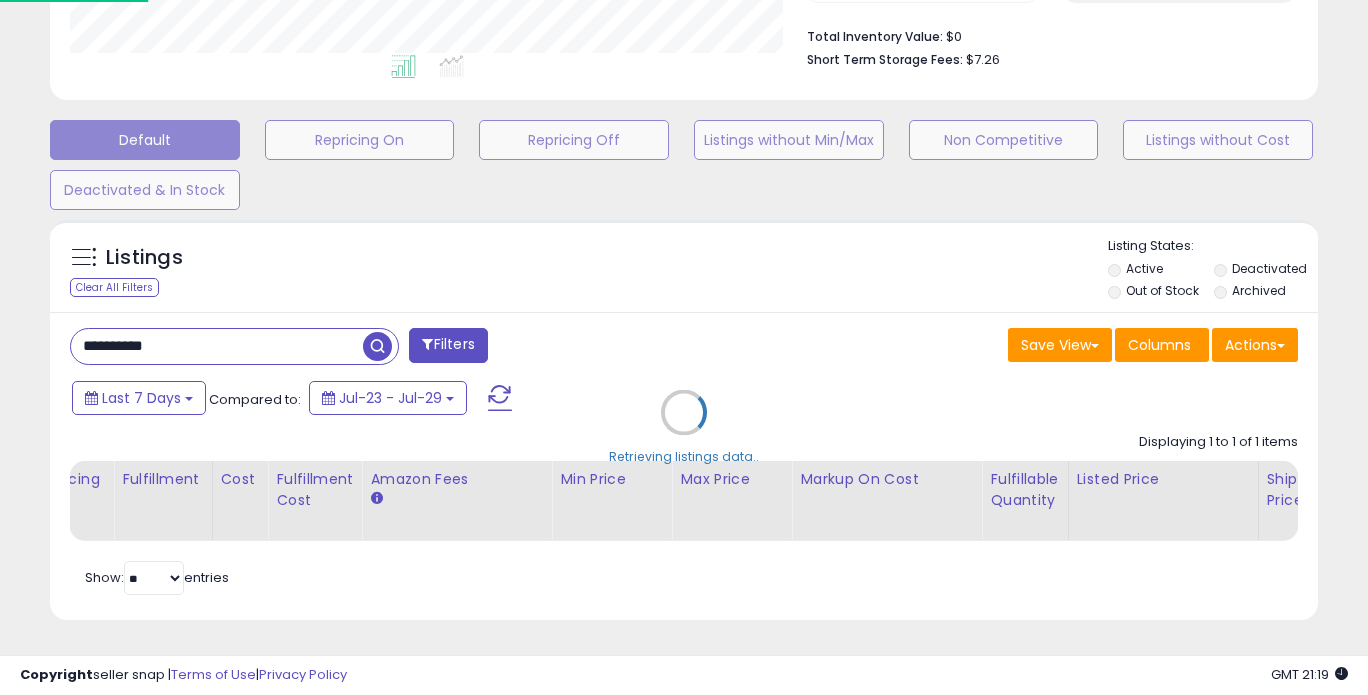 scroll, scrollTop: 999590, scrollLeft: 999257, axis: both 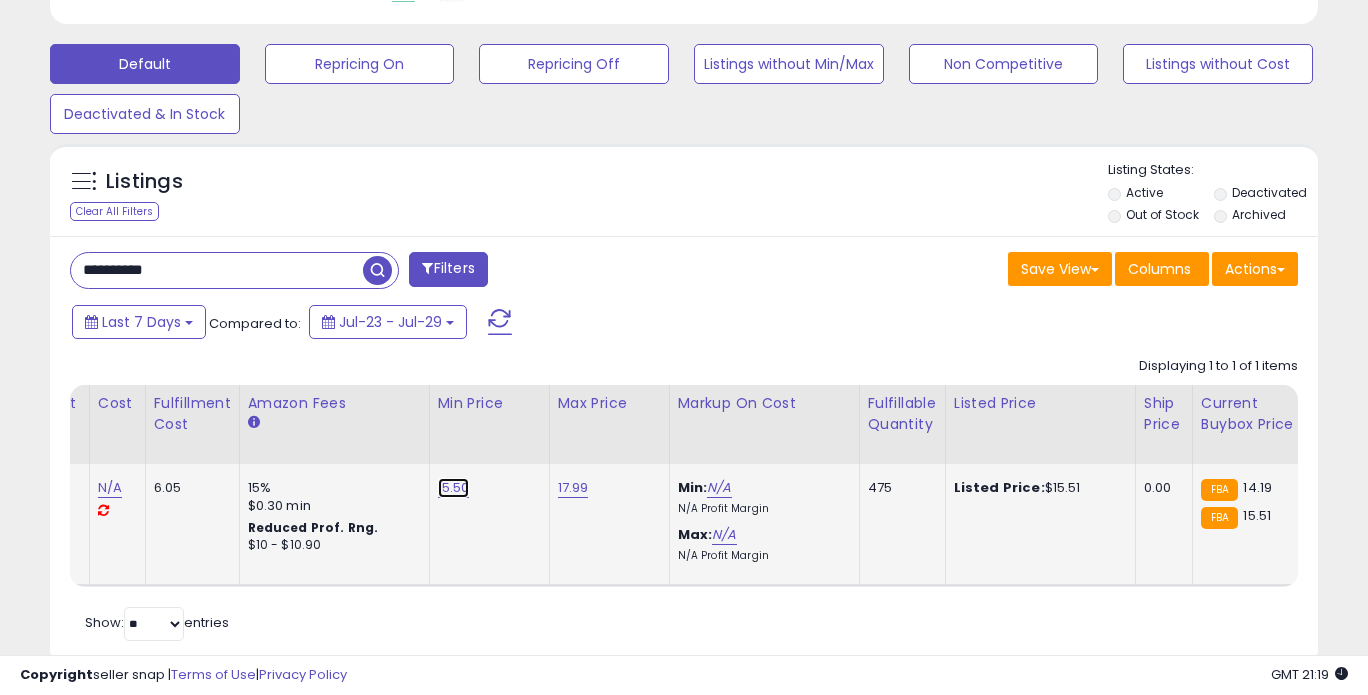 click on "15.50" at bounding box center [454, 488] 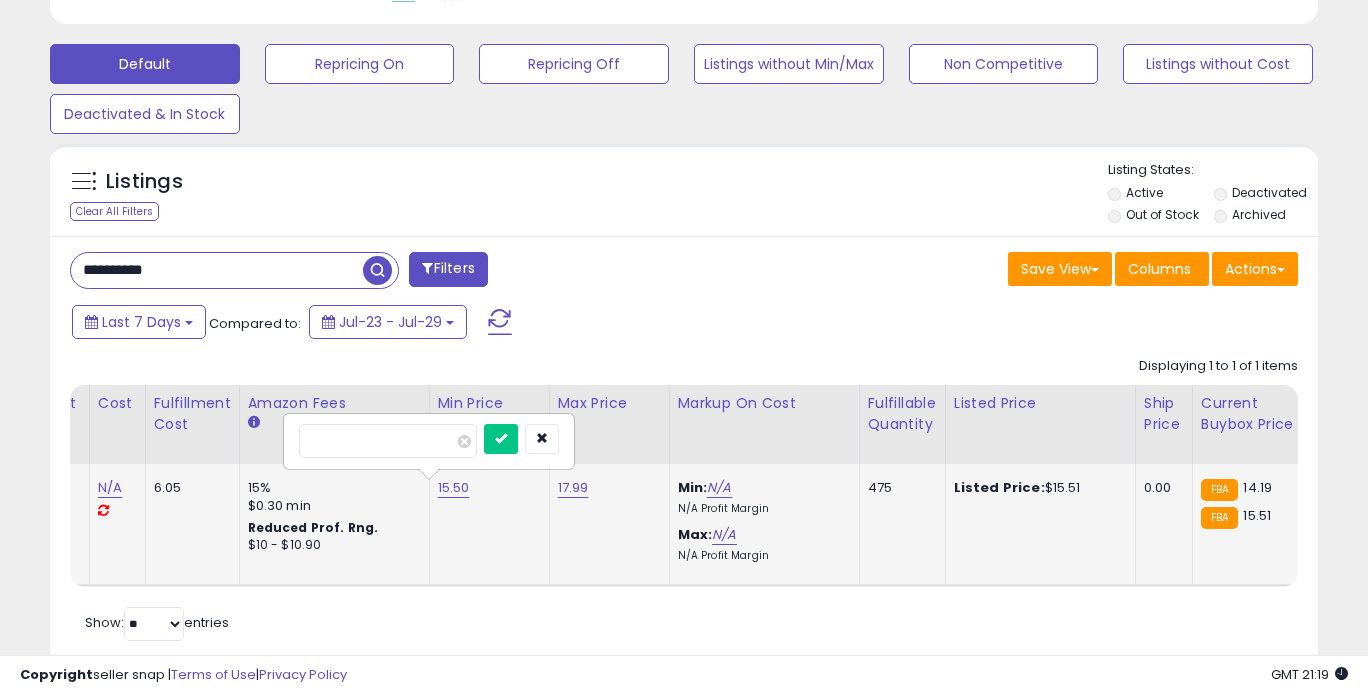 click on "*****" at bounding box center [388, 441] 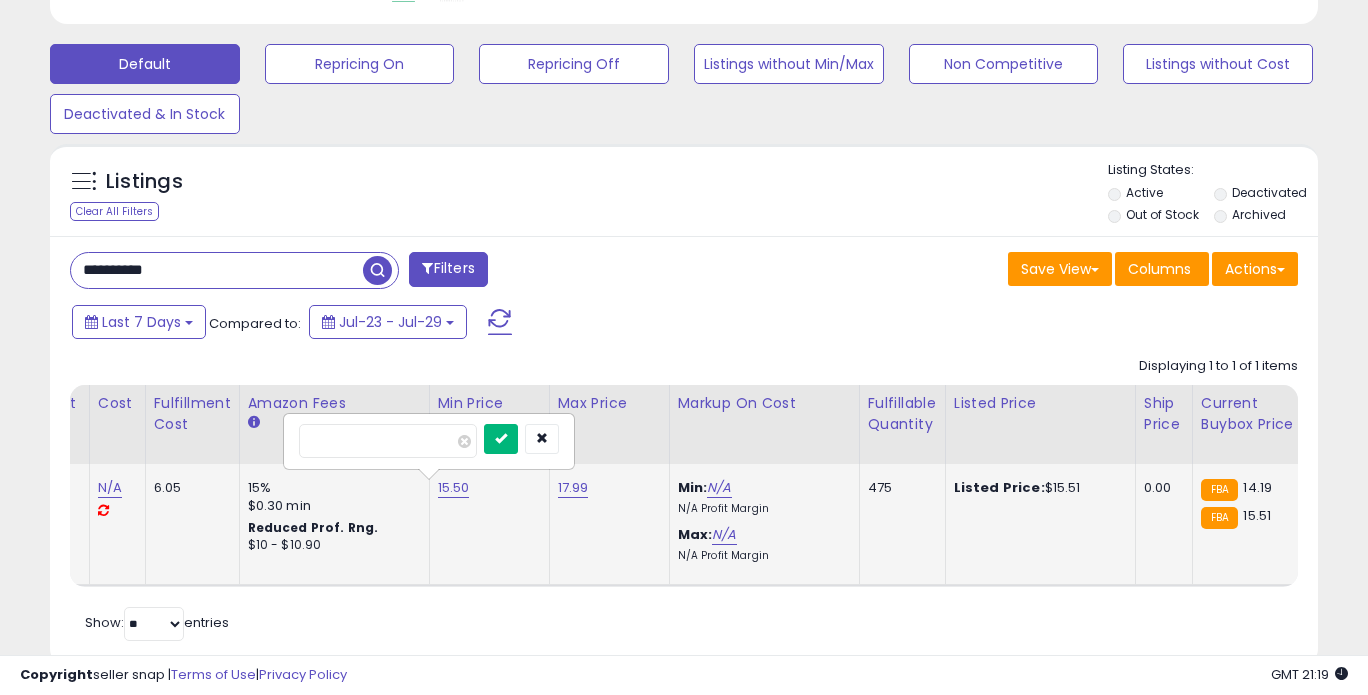 type on "*****" 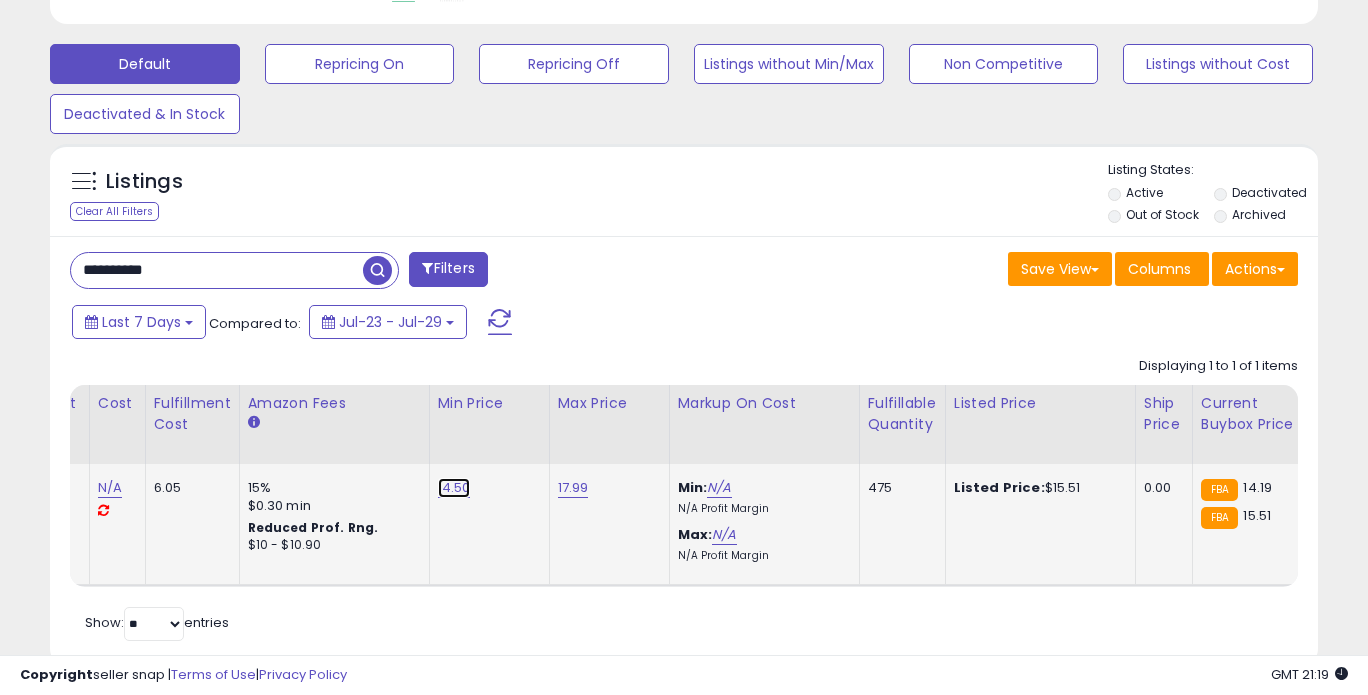click on "14.50" at bounding box center (454, 488) 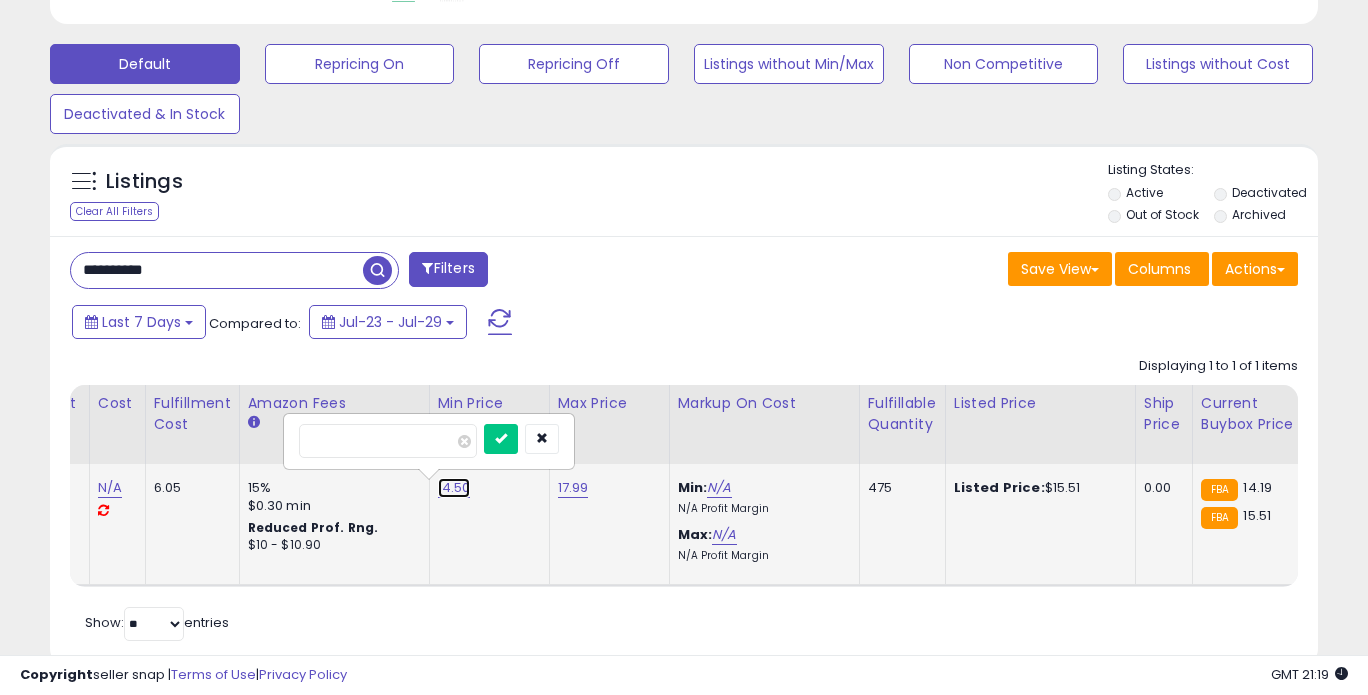 click on "14.50" at bounding box center (454, 488) 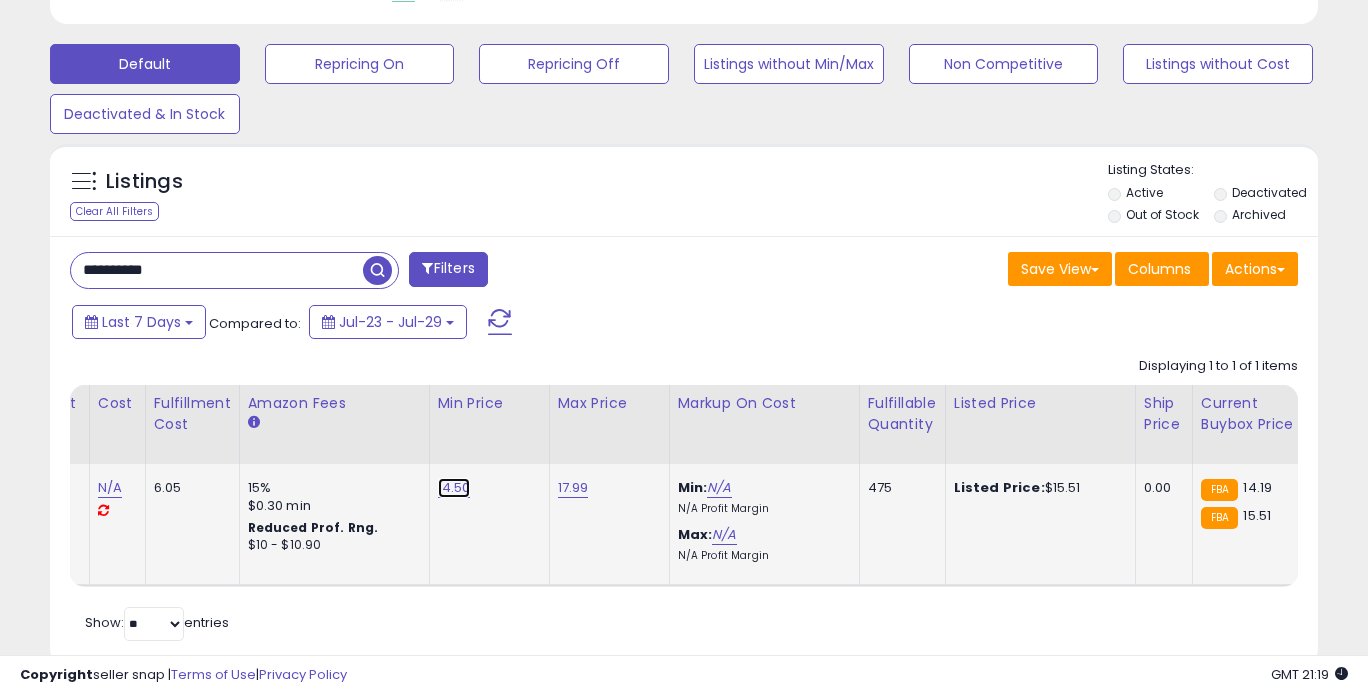 click on "14.50" at bounding box center (454, 488) 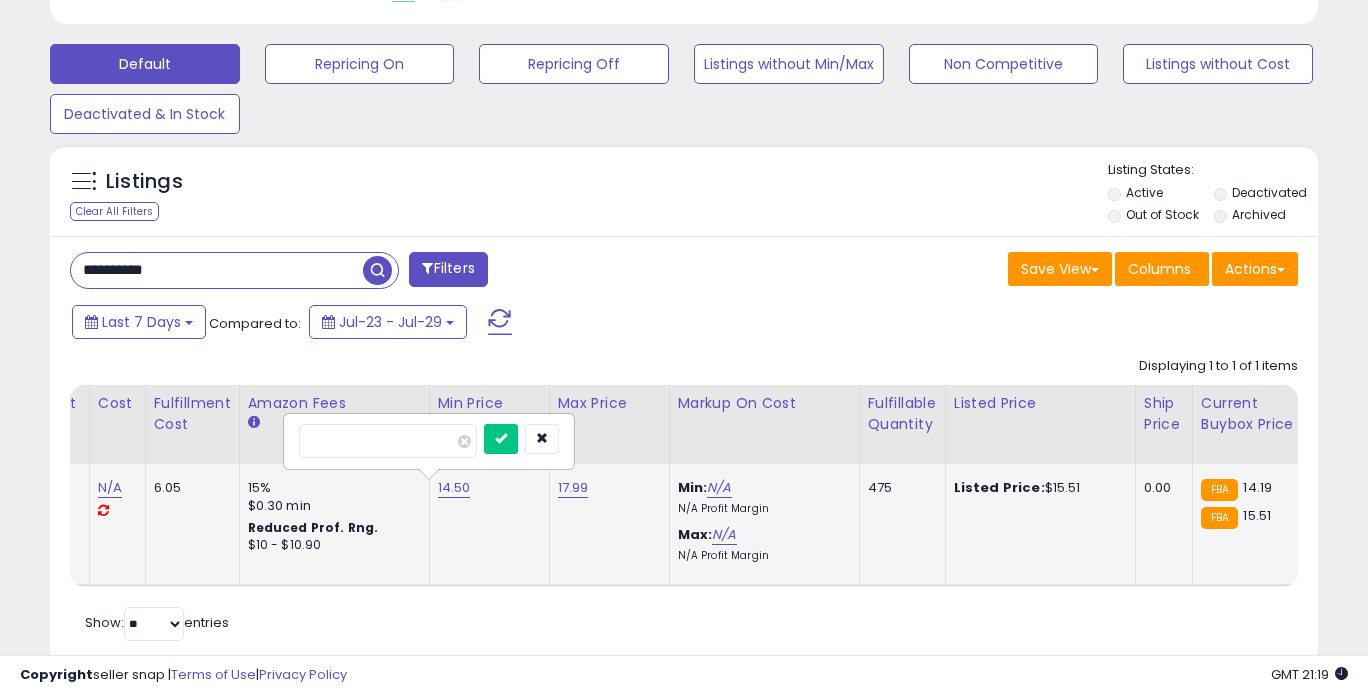 click on "*****" at bounding box center [388, 441] 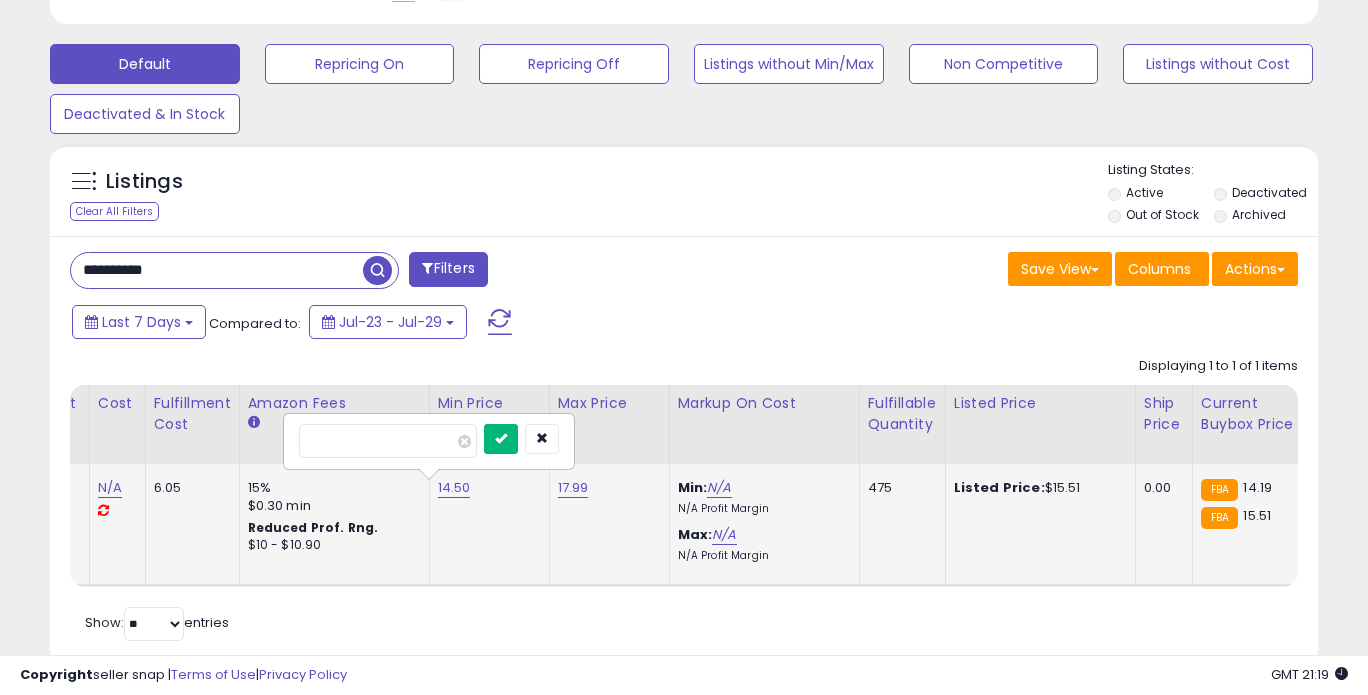 type on "*****" 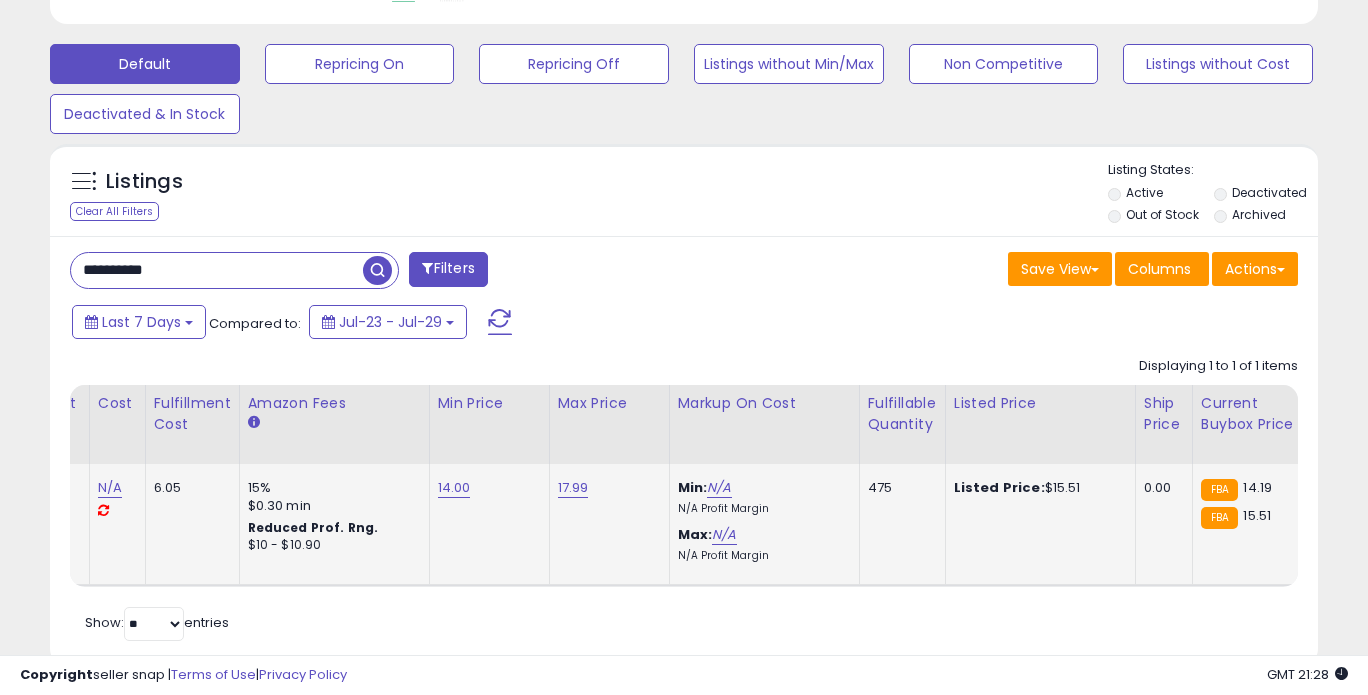 click on "**********" at bounding box center [217, 270] 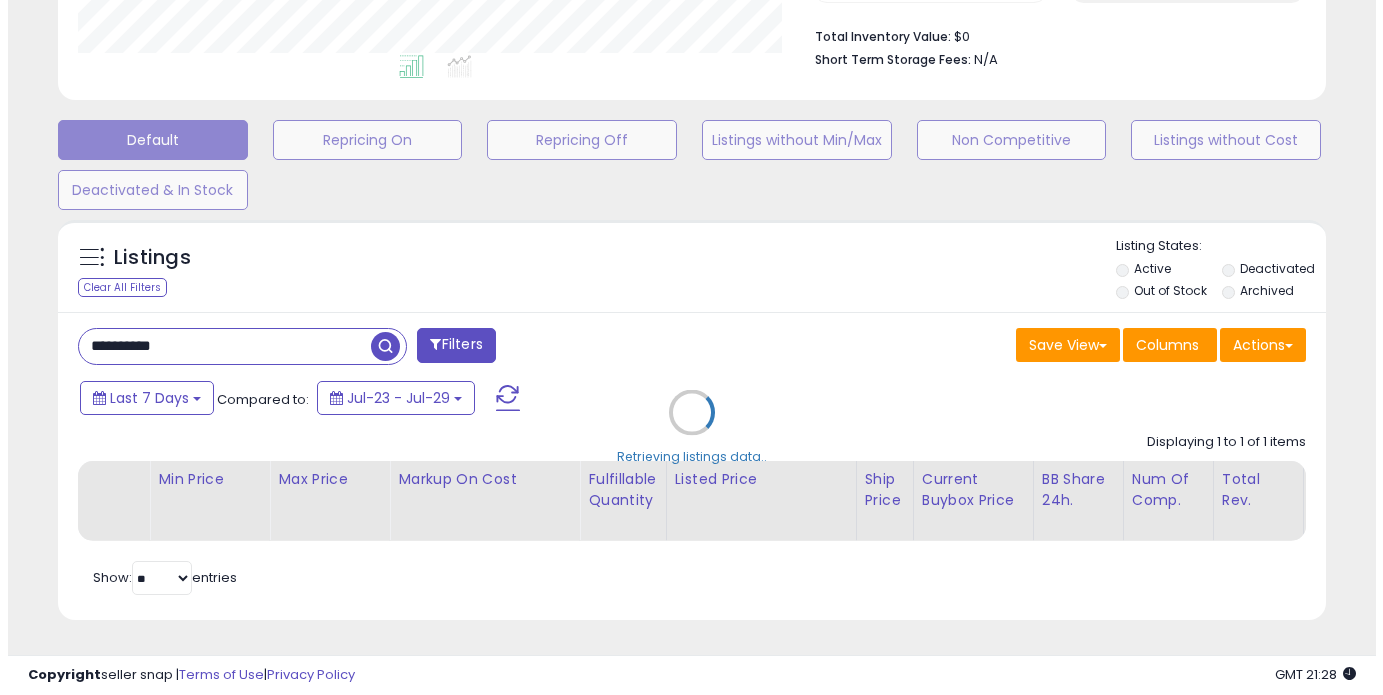 scroll, scrollTop: 524, scrollLeft: 0, axis: vertical 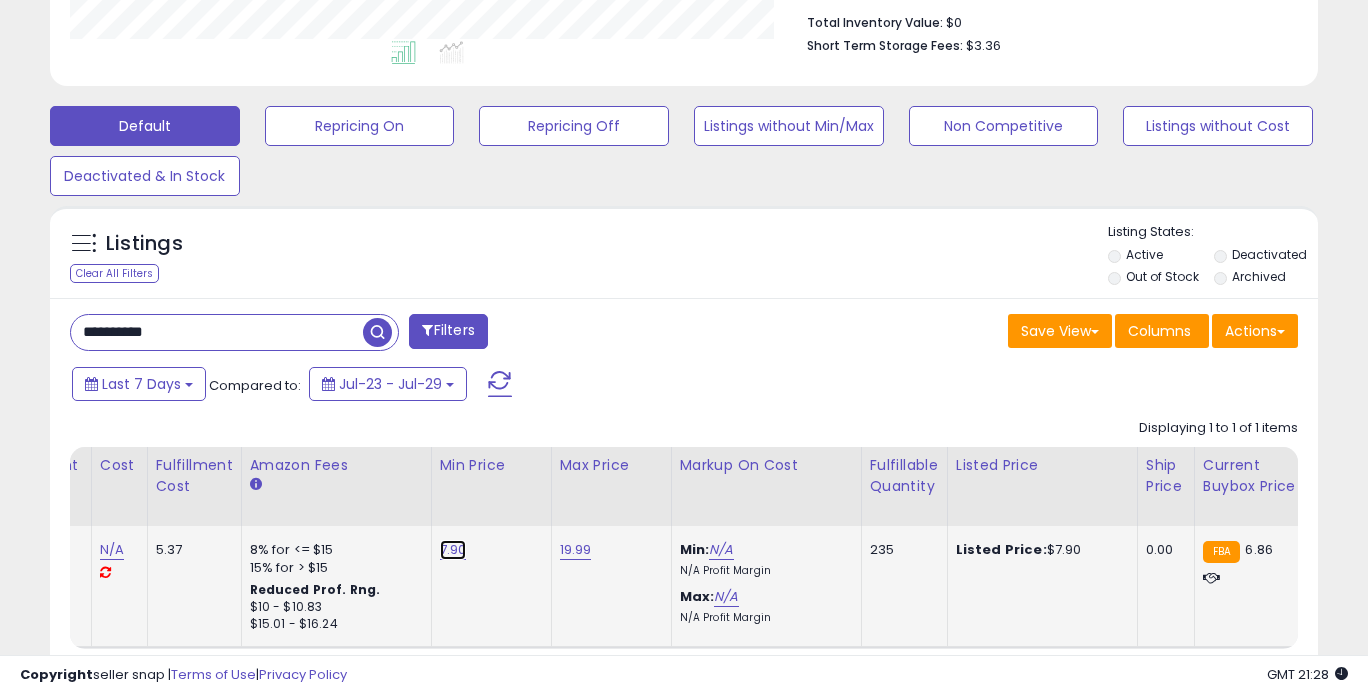 click on "7.90" at bounding box center (453, 550) 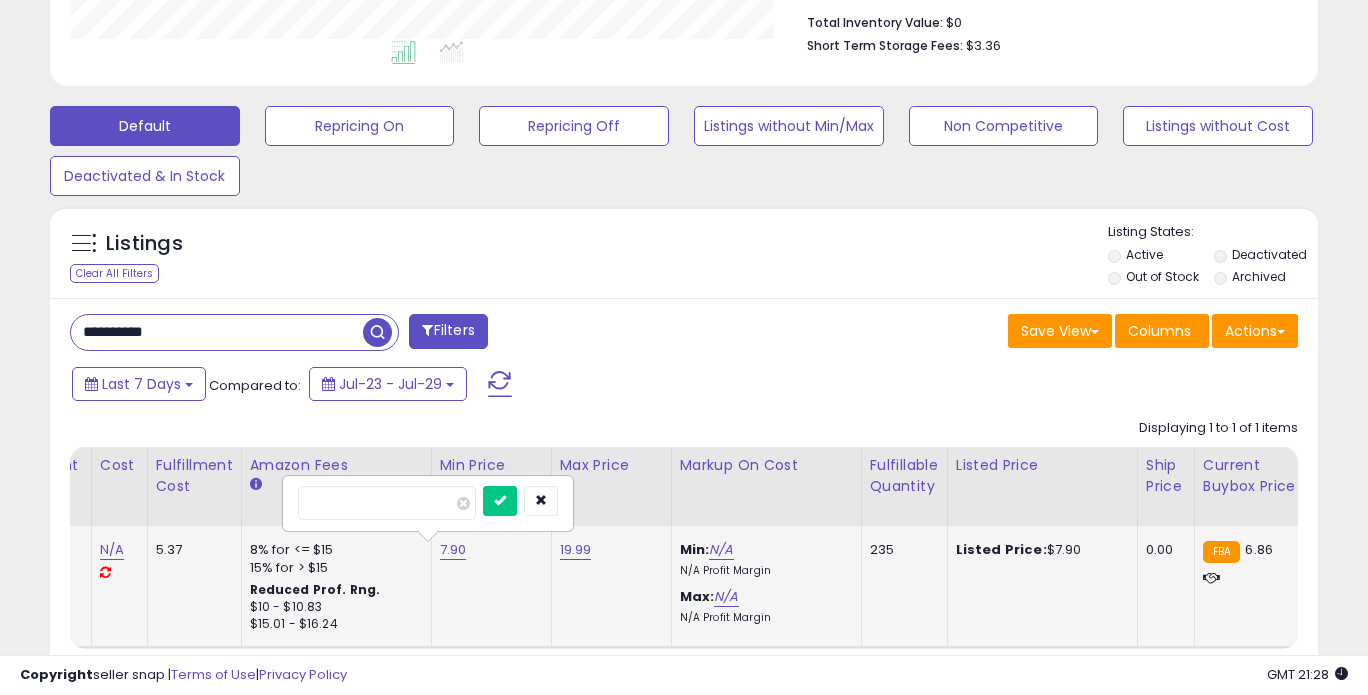 click on "****" at bounding box center (387, 503) 